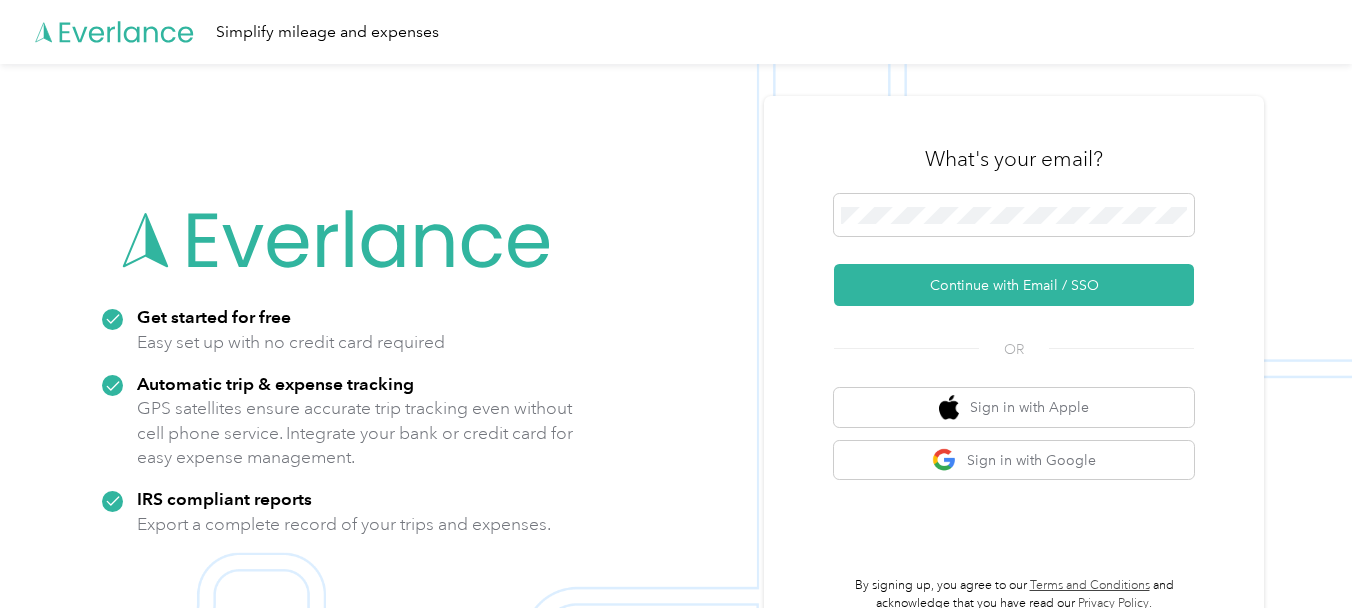 scroll, scrollTop: 0, scrollLeft: 0, axis: both 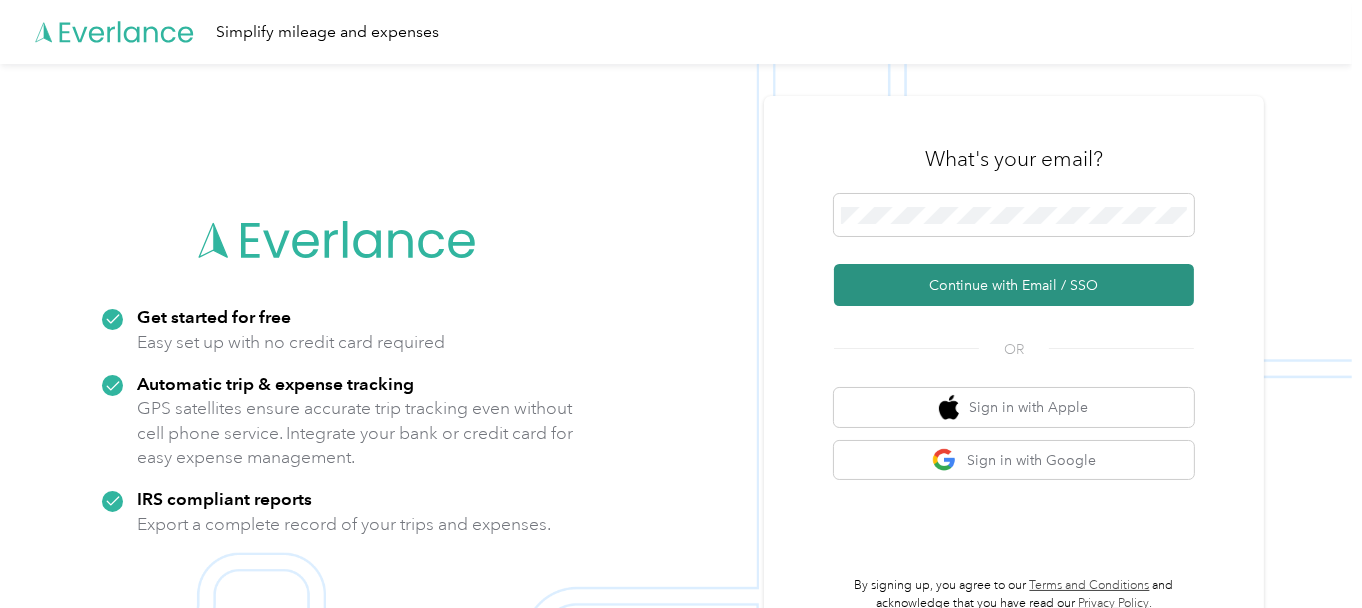 click on "Continue with Email / SSO" at bounding box center (1014, 285) 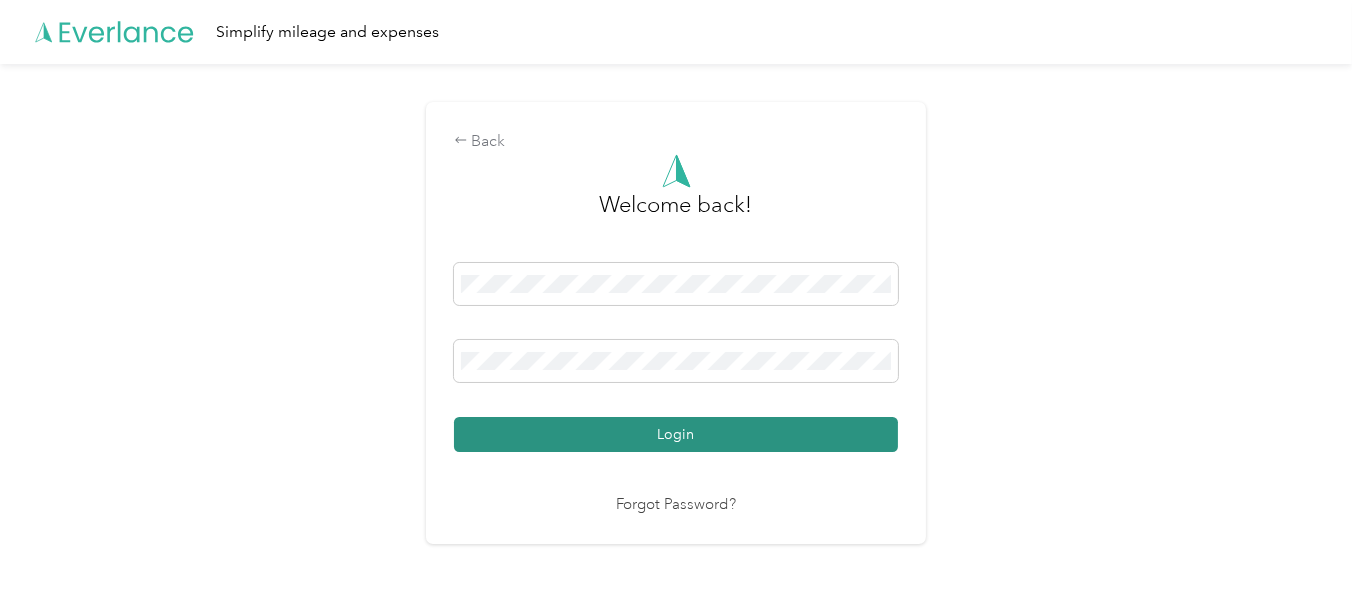 click on "Login" at bounding box center [676, 434] 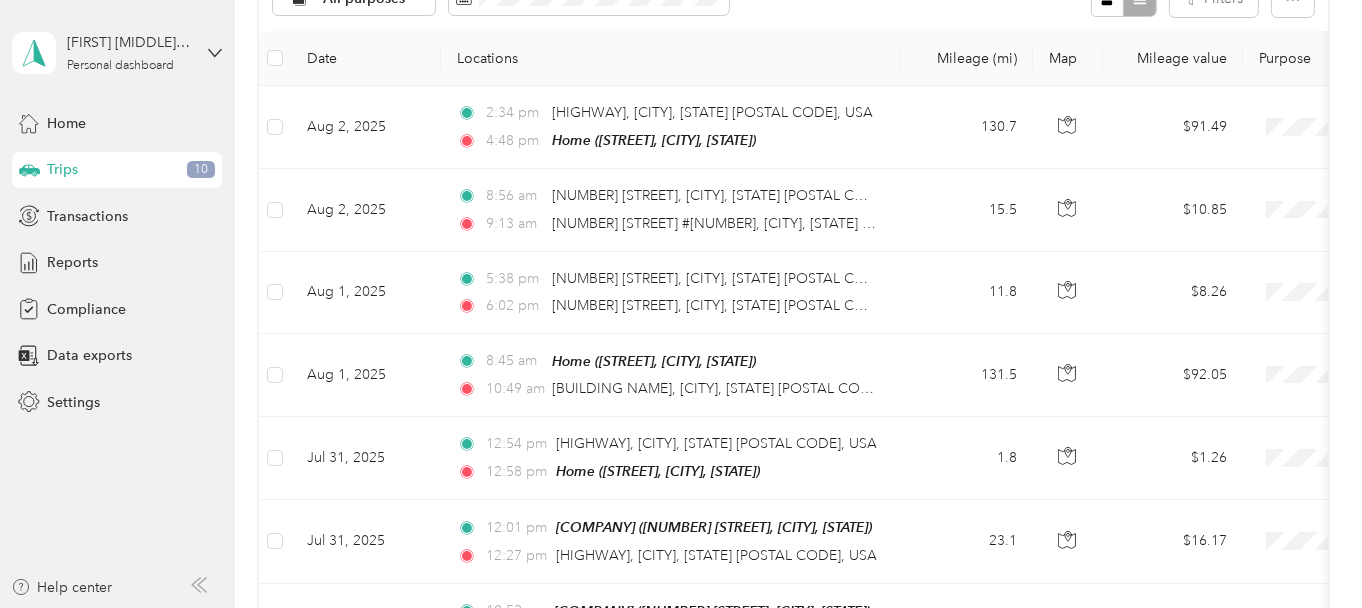 scroll, scrollTop: 255, scrollLeft: 0, axis: vertical 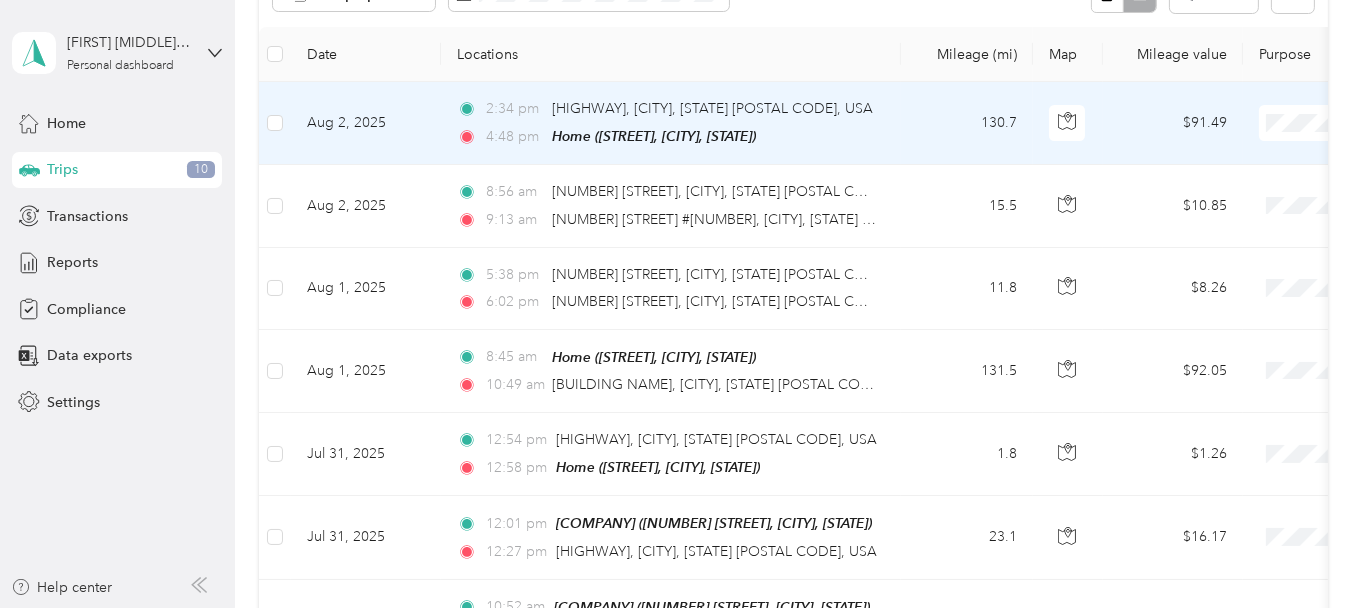 click at bounding box center [275, 123] 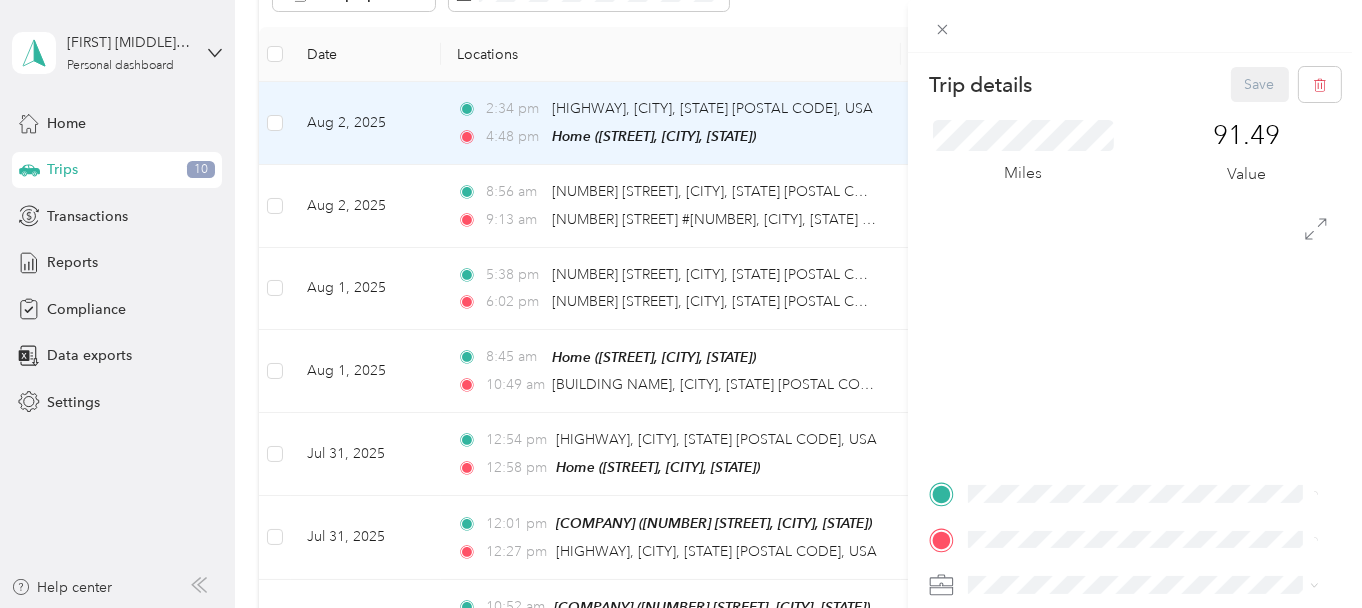 click on "Trip details Save This trip cannot be edited because it is either under review, approved, or paid. Contact your Team Manager to edit it. Miles [VALUE] Value TO Add photo" at bounding box center [681, 304] 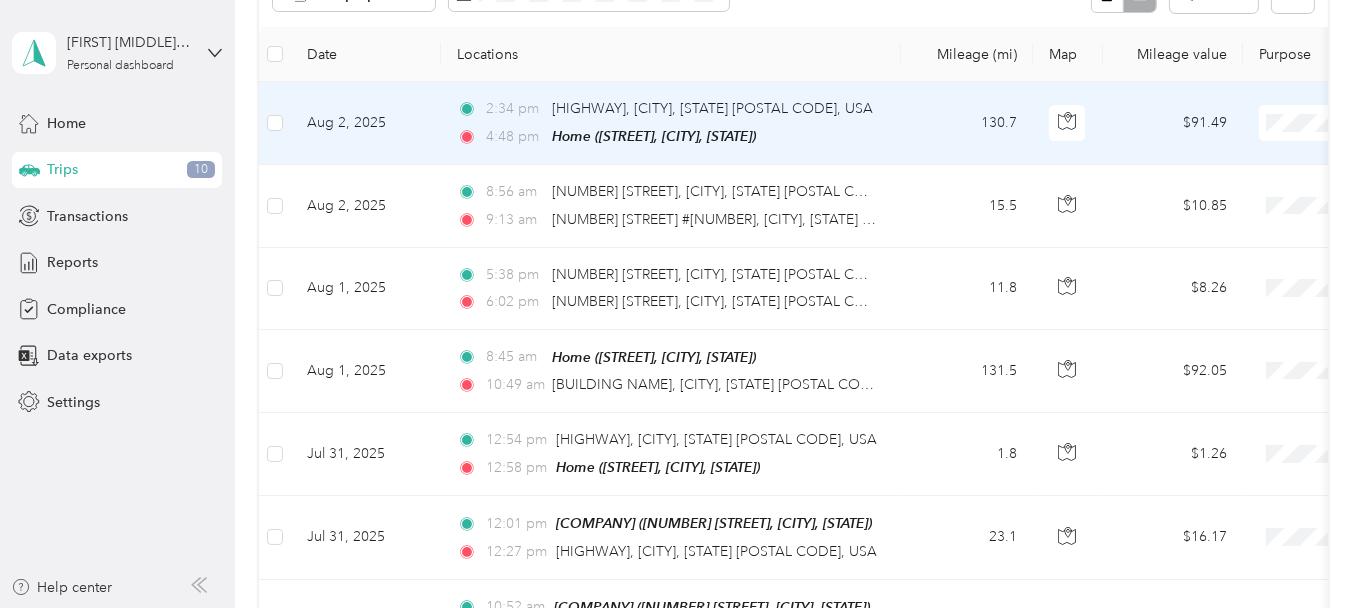 click at bounding box center (681, 304) 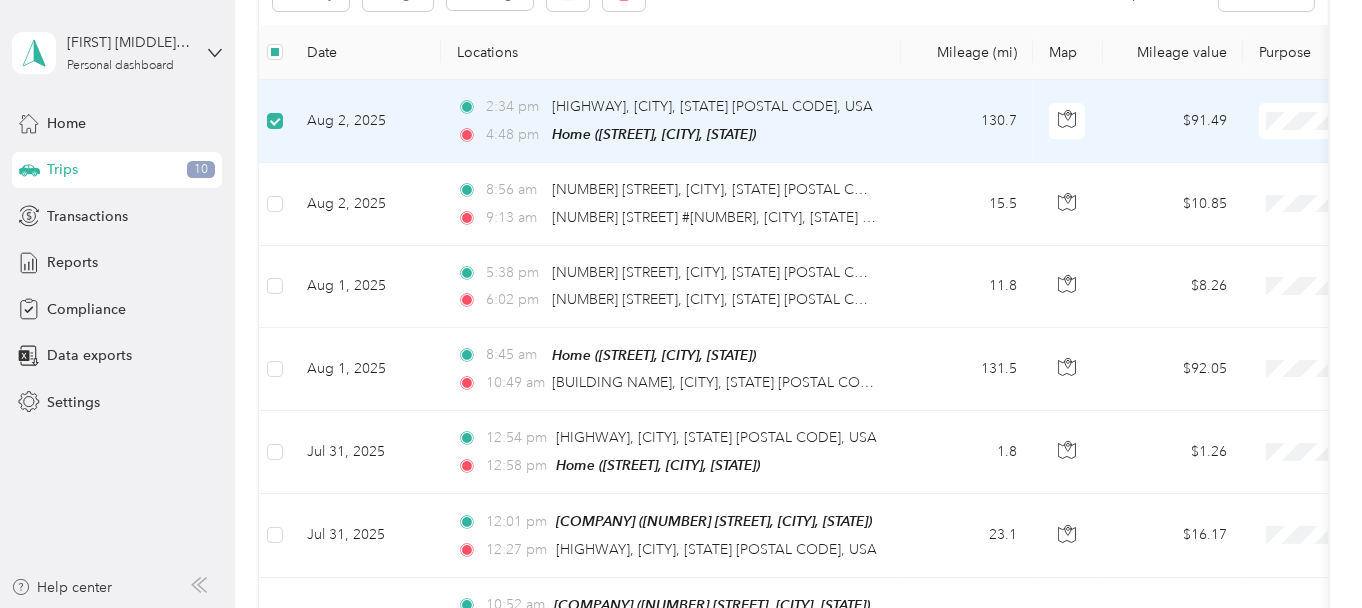 scroll, scrollTop: 253, scrollLeft: 0, axis: vertical 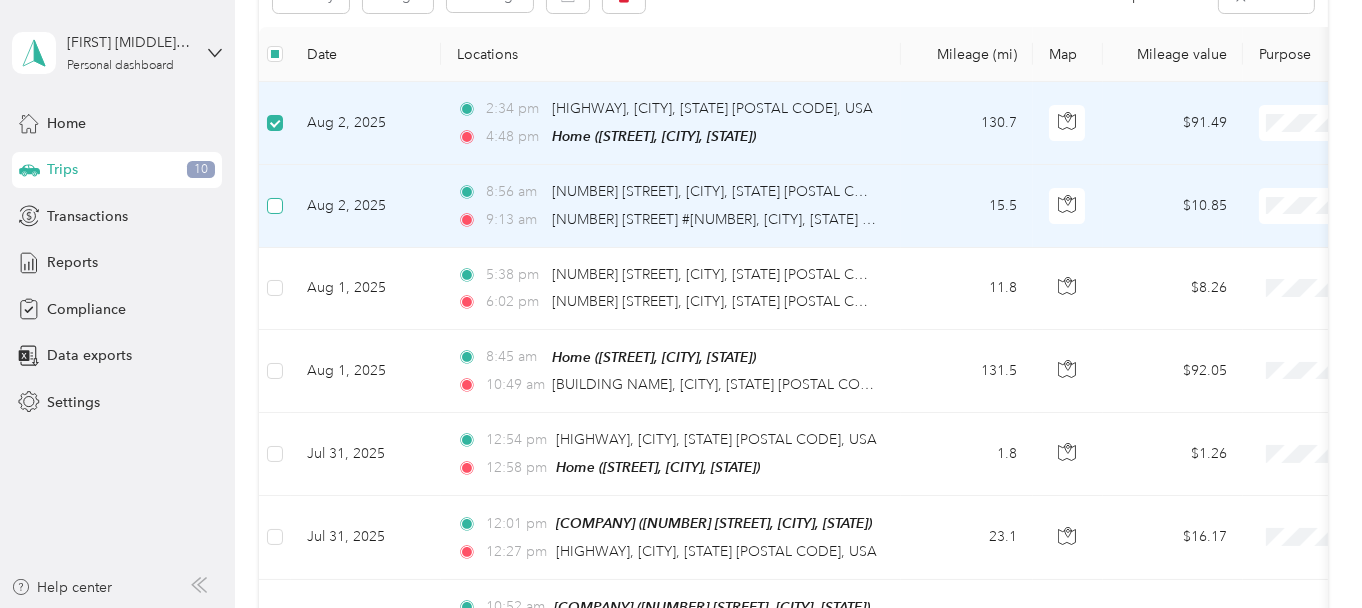 click at bounding box center [275, 206] 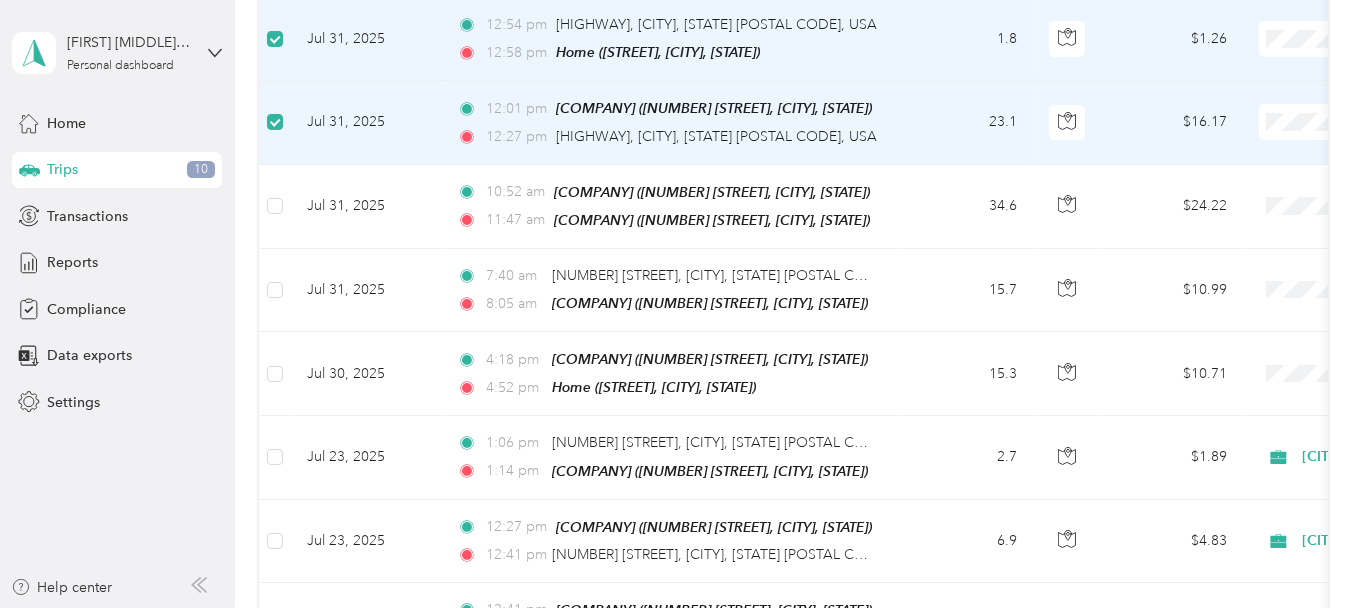 scroll, scrollTop: 675, scrollLeft: 0, axis: vertical 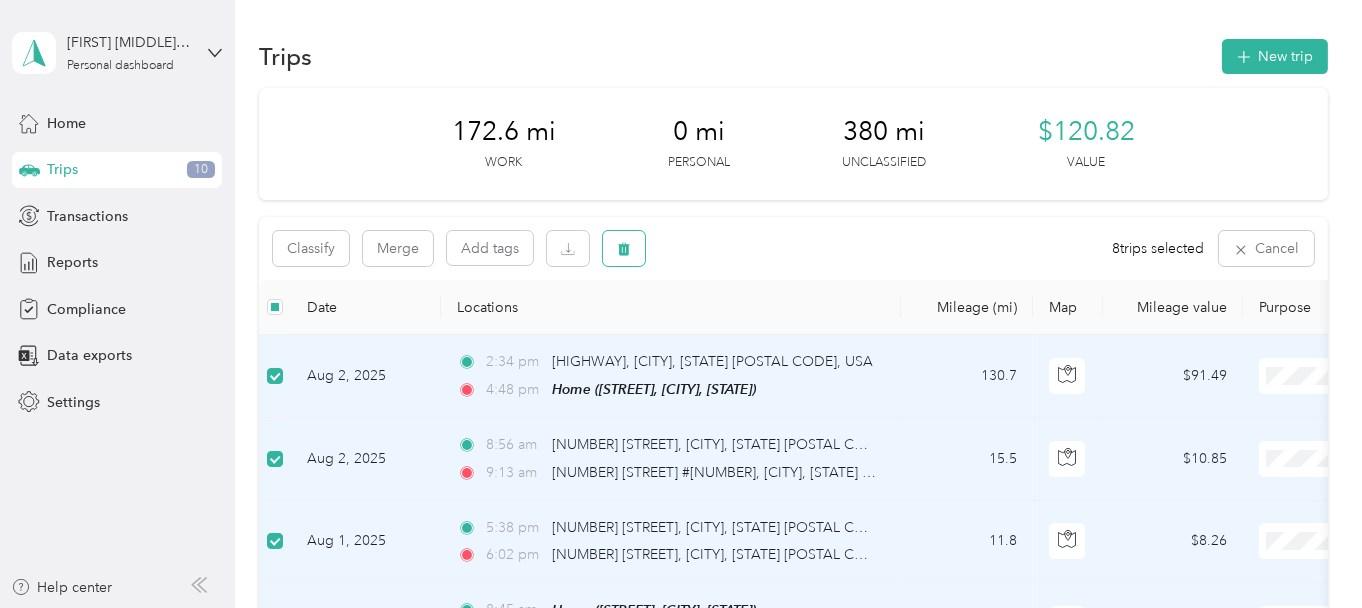 click at bounding box center (624, 248) 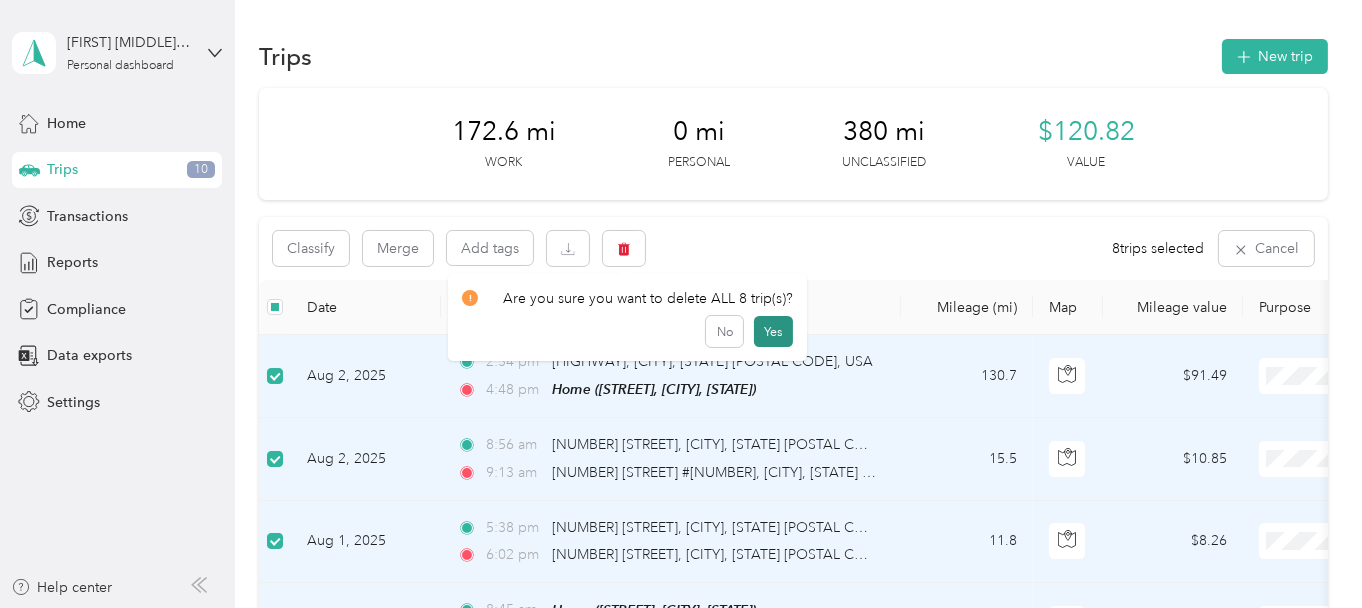 click on "Yes" at bounding box center (773, 332) 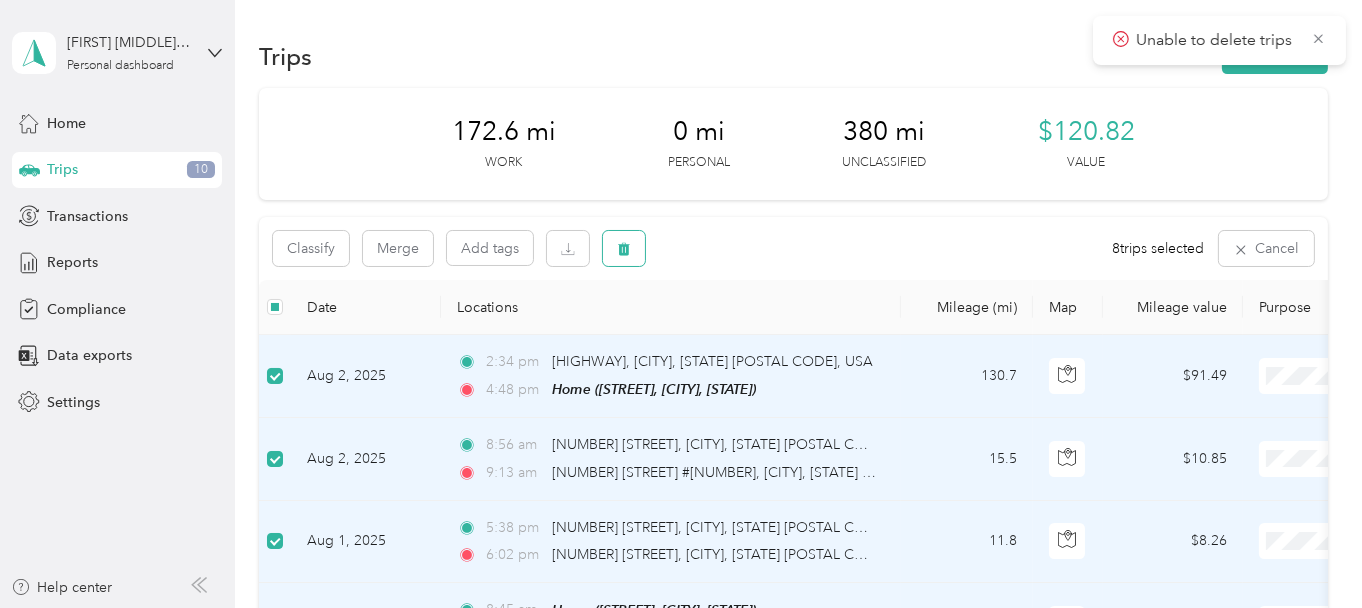 click at bounding box center (624, 248) 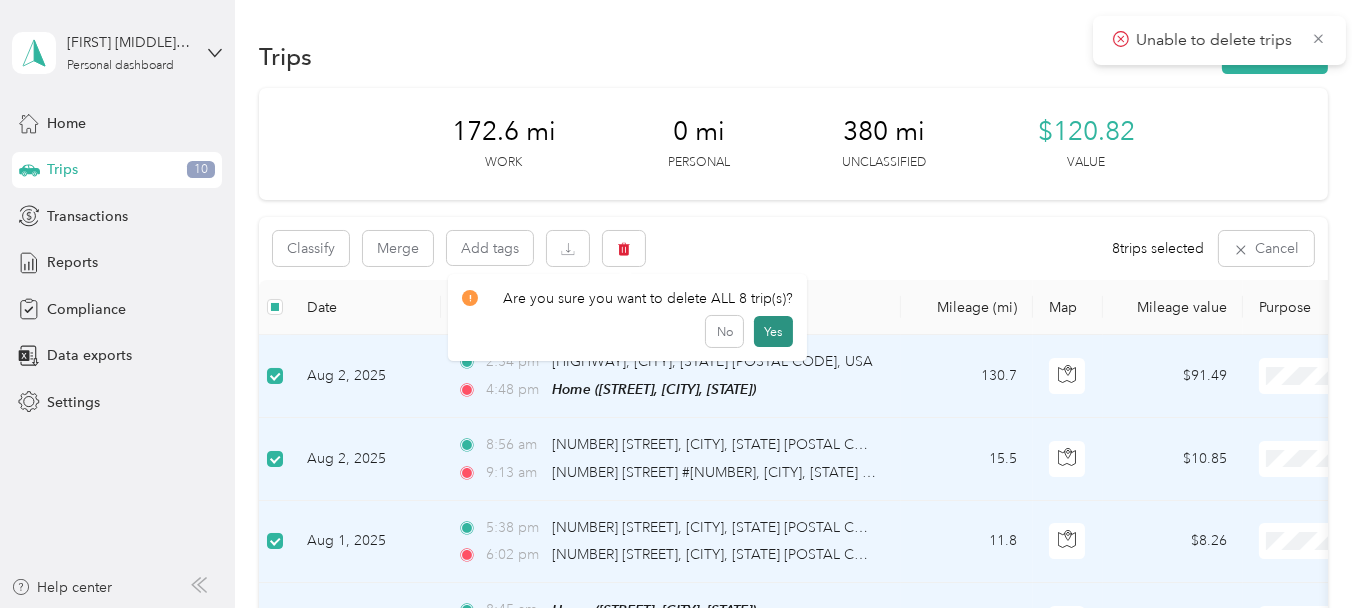 click on "Yes" at bounding box center (773, 332) 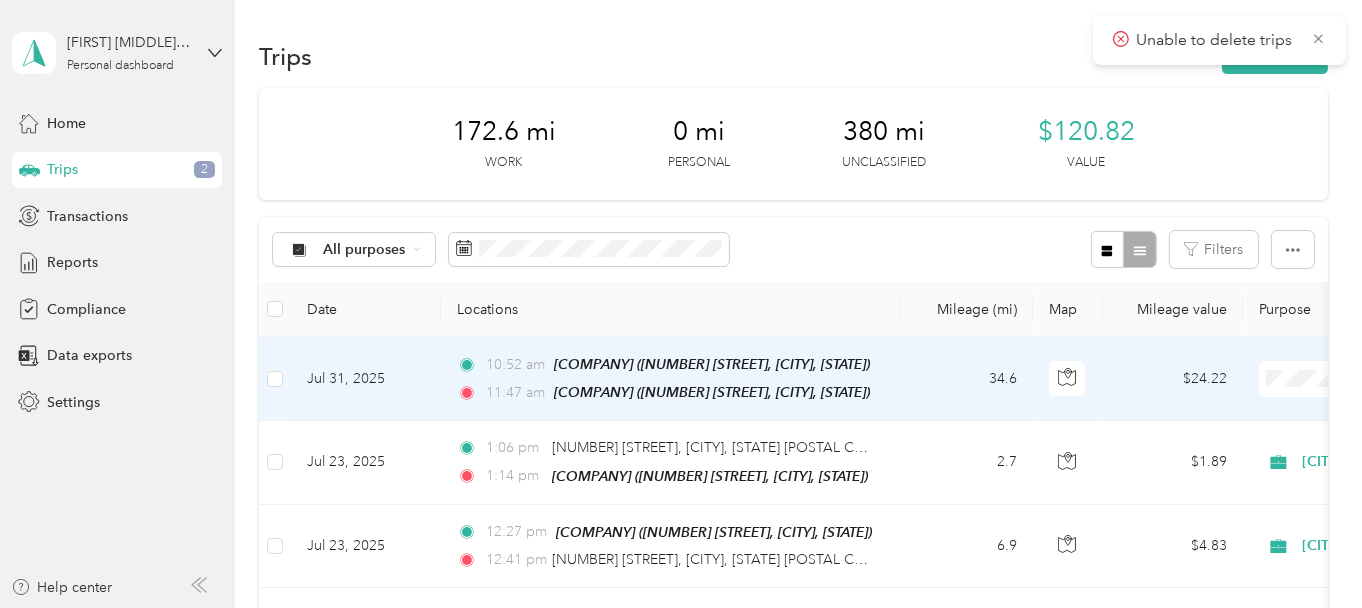 click on "[CITY] - 501" at bounding box center [1256, 304] 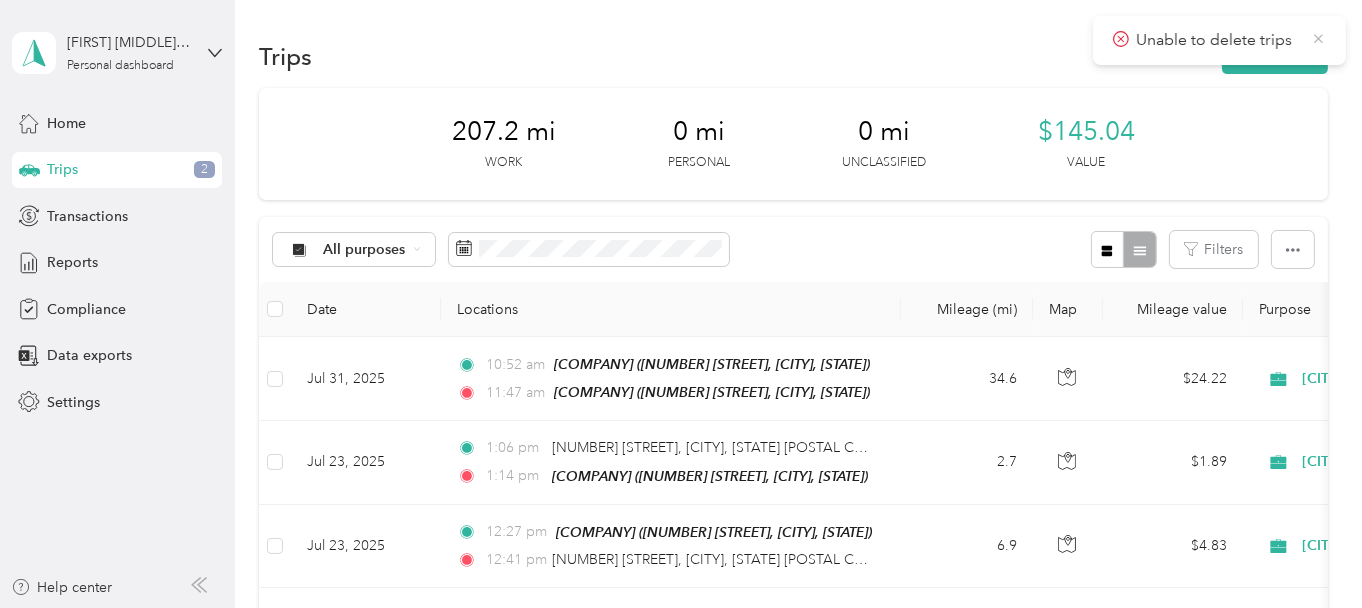 click 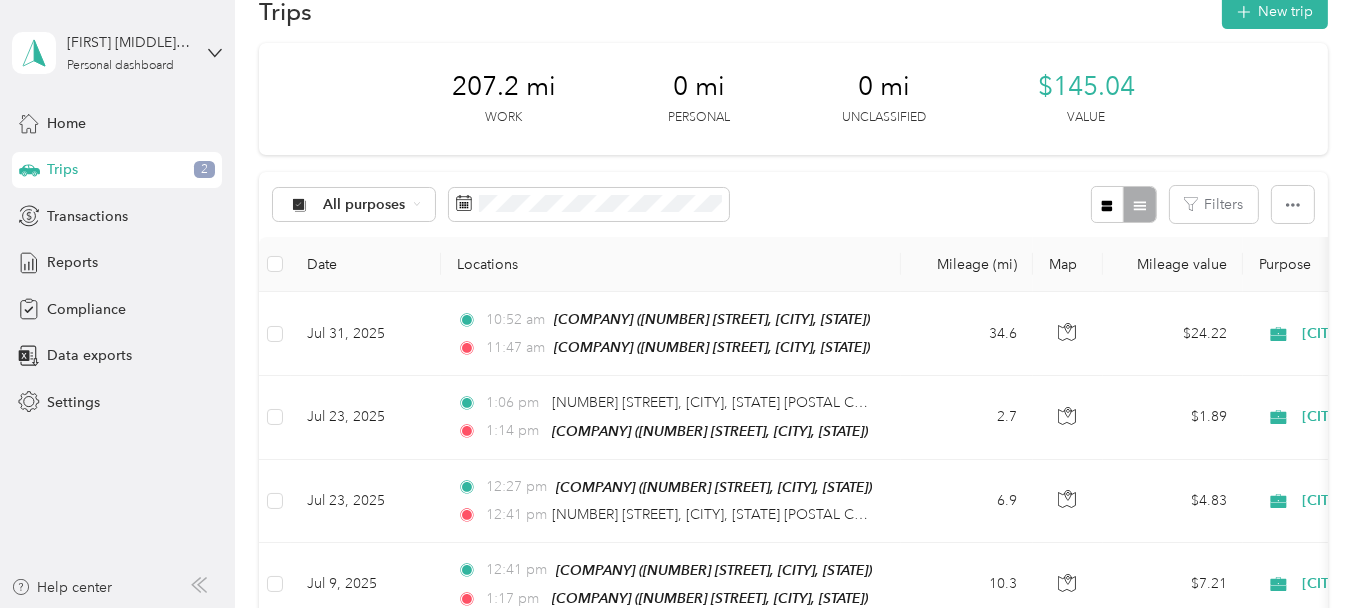 scroll, scrollTop: 0, scrollLeft: 0, axis: both 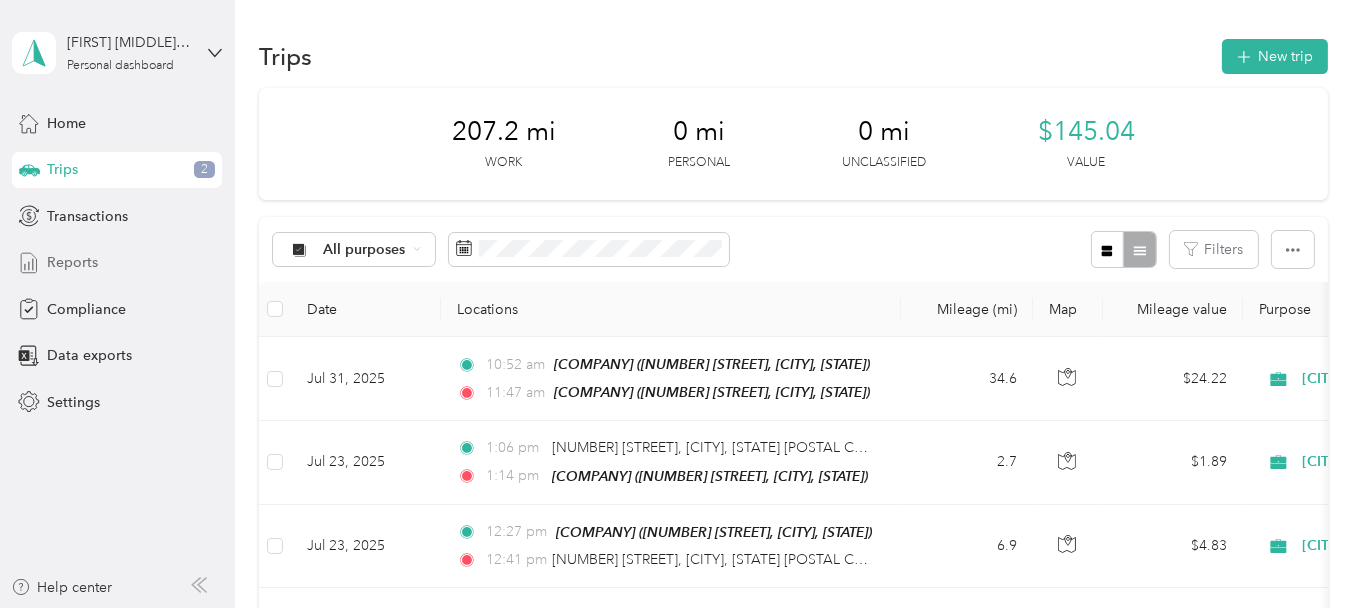 click on "Reports" at bounding box center [72, 262] 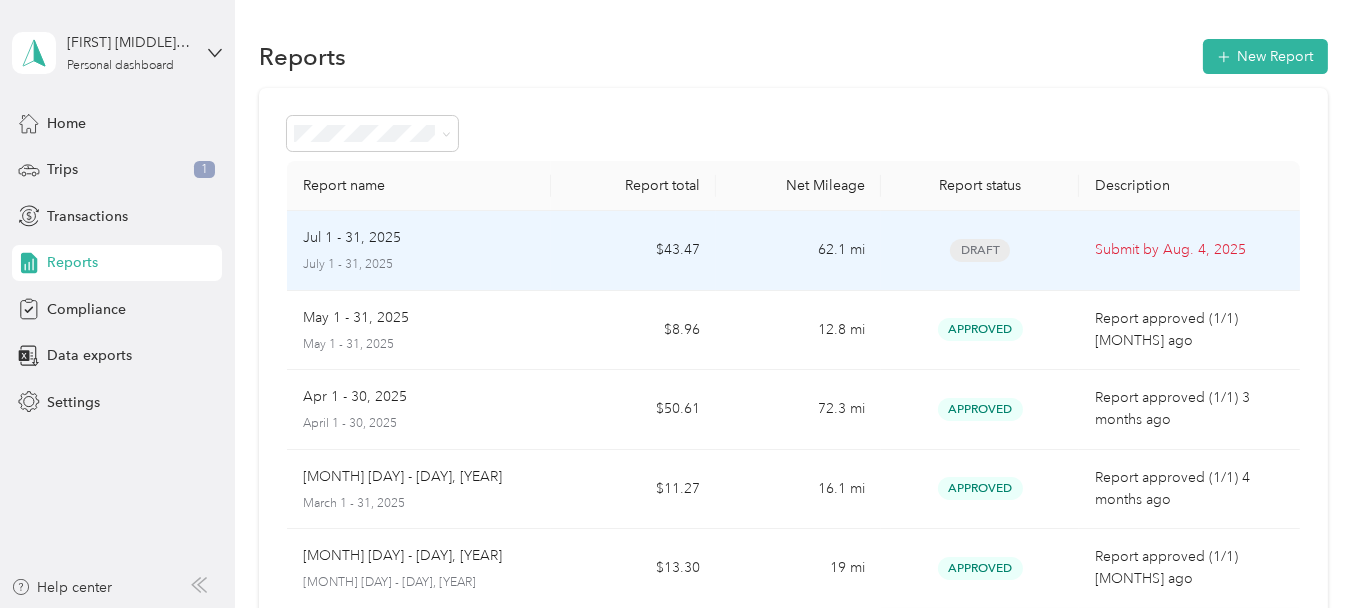 click on "Submit by [MONTH]. [DAY], [YEAR]" at bounding box center [1189, 250] 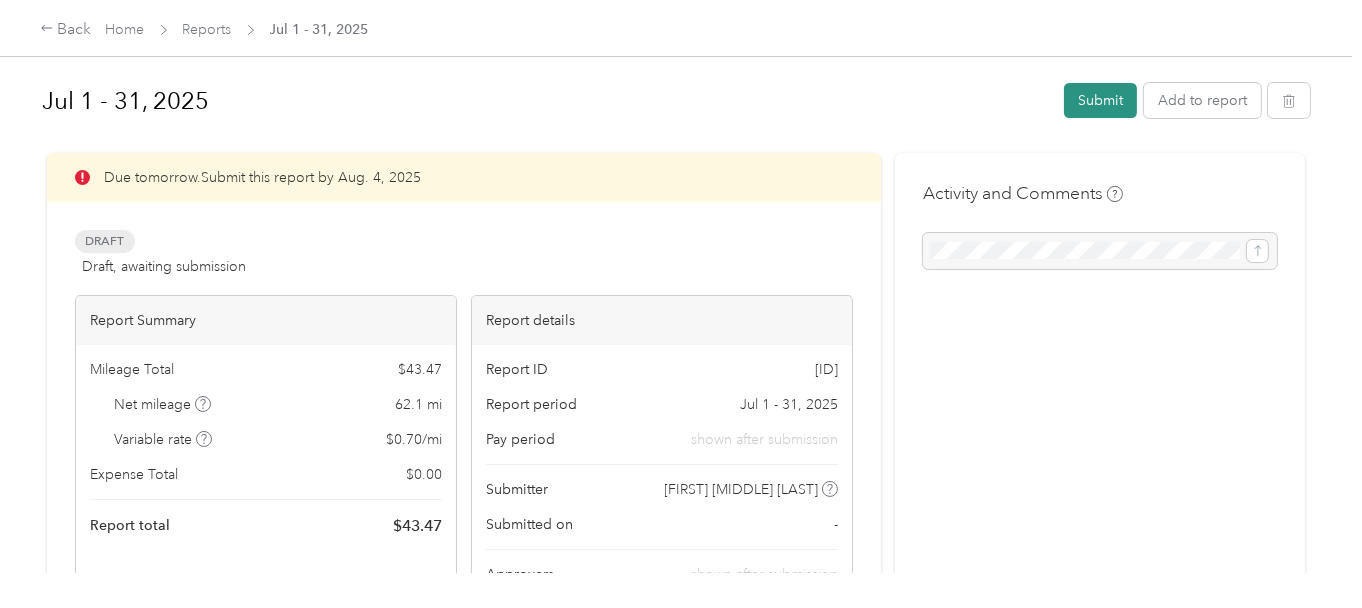 click on "Submit" at bounding box center [1100, 100] 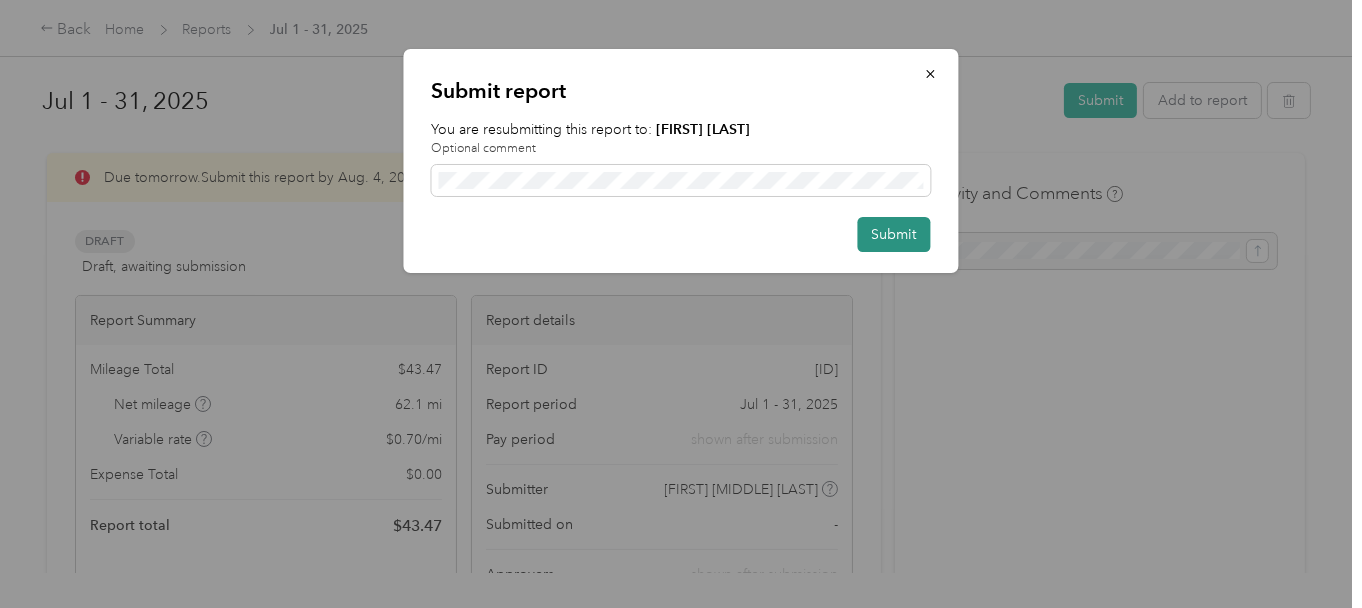 click on "Submit" at bounding box center [894, 234] 